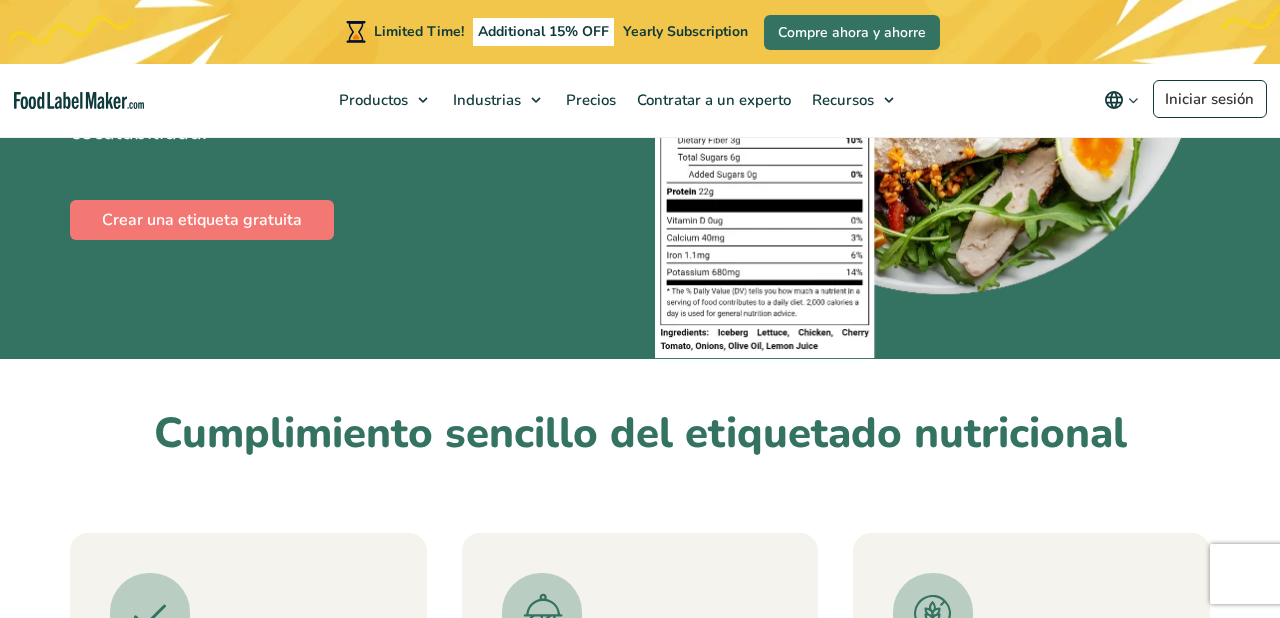 scroll, scrollTop: 433, scrollLeft: 0, axis: vertical 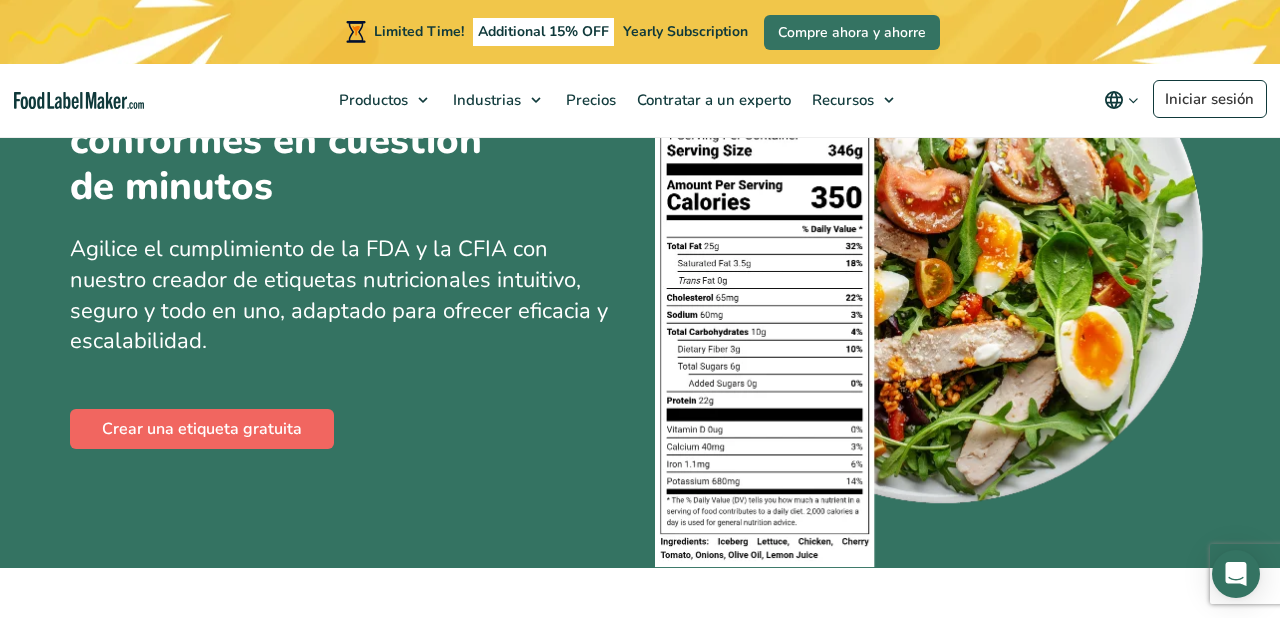 click on "Crear una etiqueta gratuita" at bounding box center (202, 429) 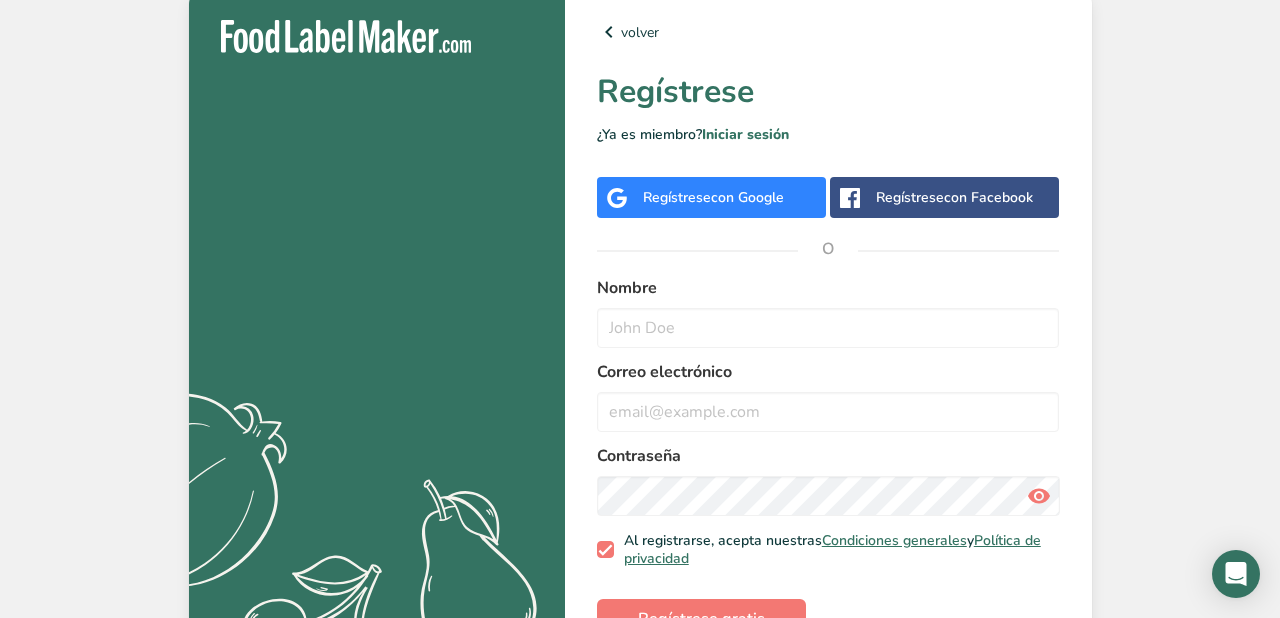 scroll, scrollTop: 0, scrollLeft: 0, axis: both 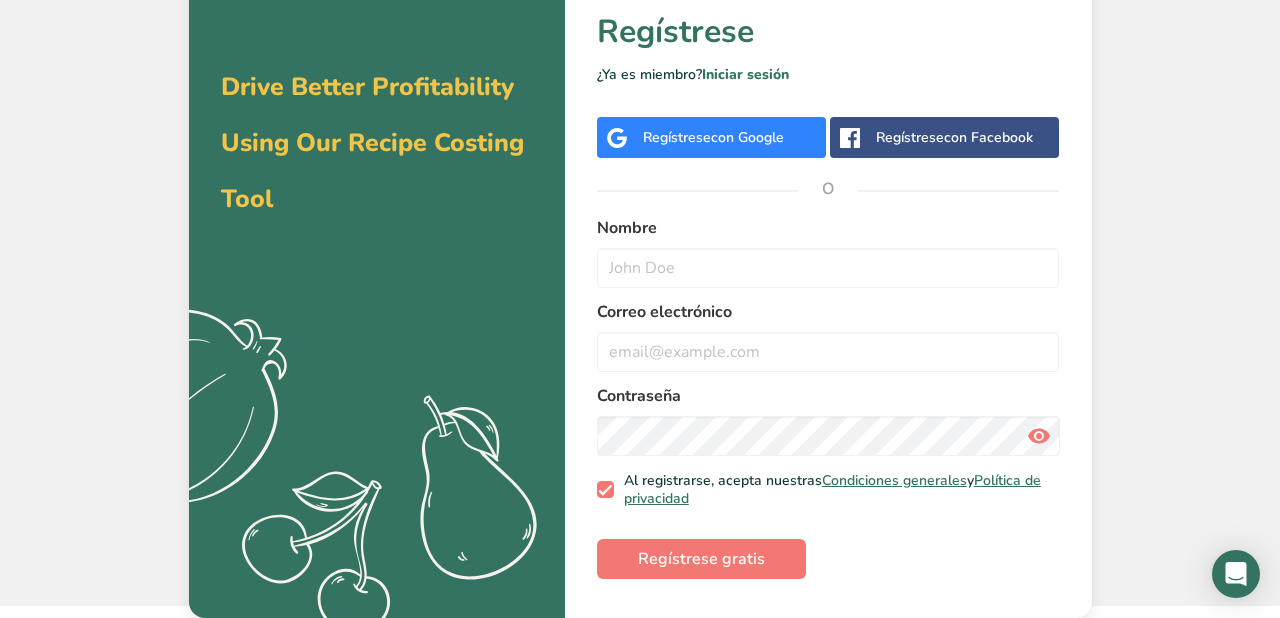 click on "con Google" at bounding box center (747, 137) 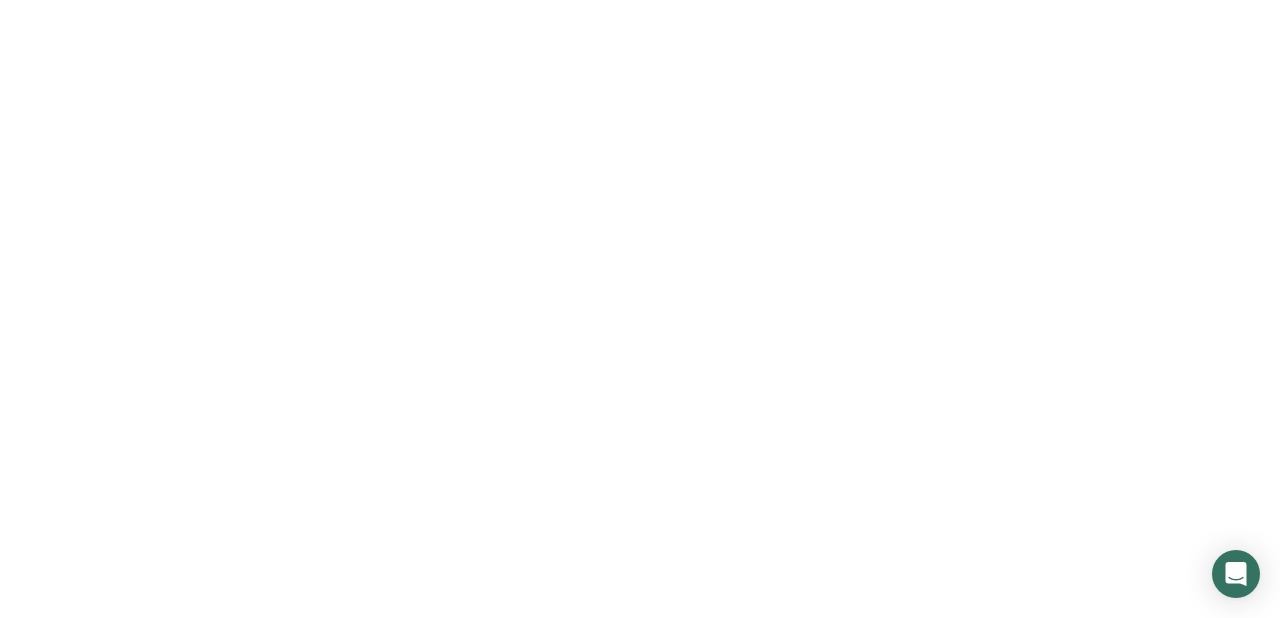 scroll, scrollTop: 0, scrollLeft: 0, axis: both 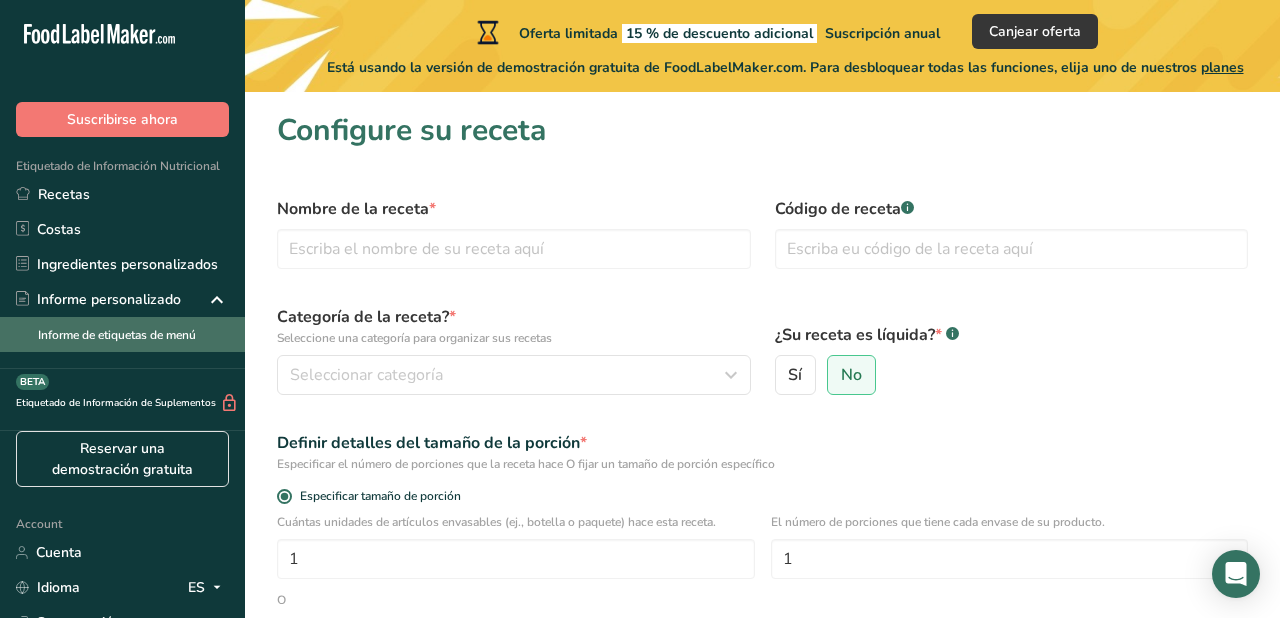 click on "Informe de etiquetas de menú" at bounding box center (122, 334) 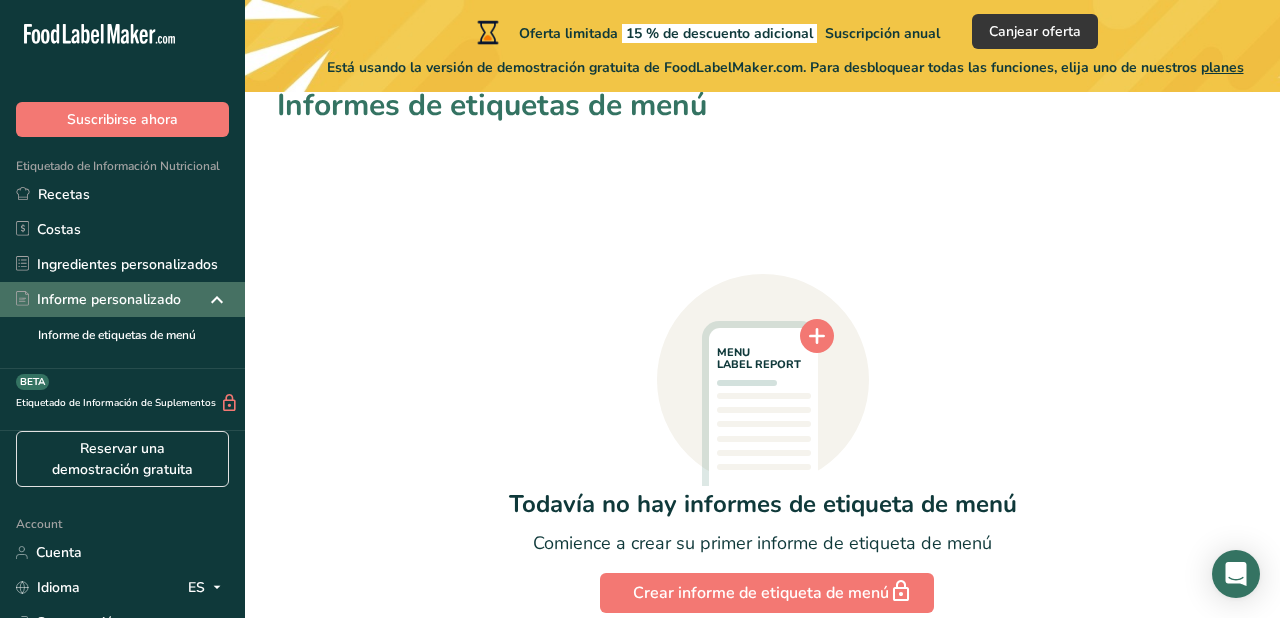 scroll, scrollTop: 0, scrollLeft: 0, axis: both 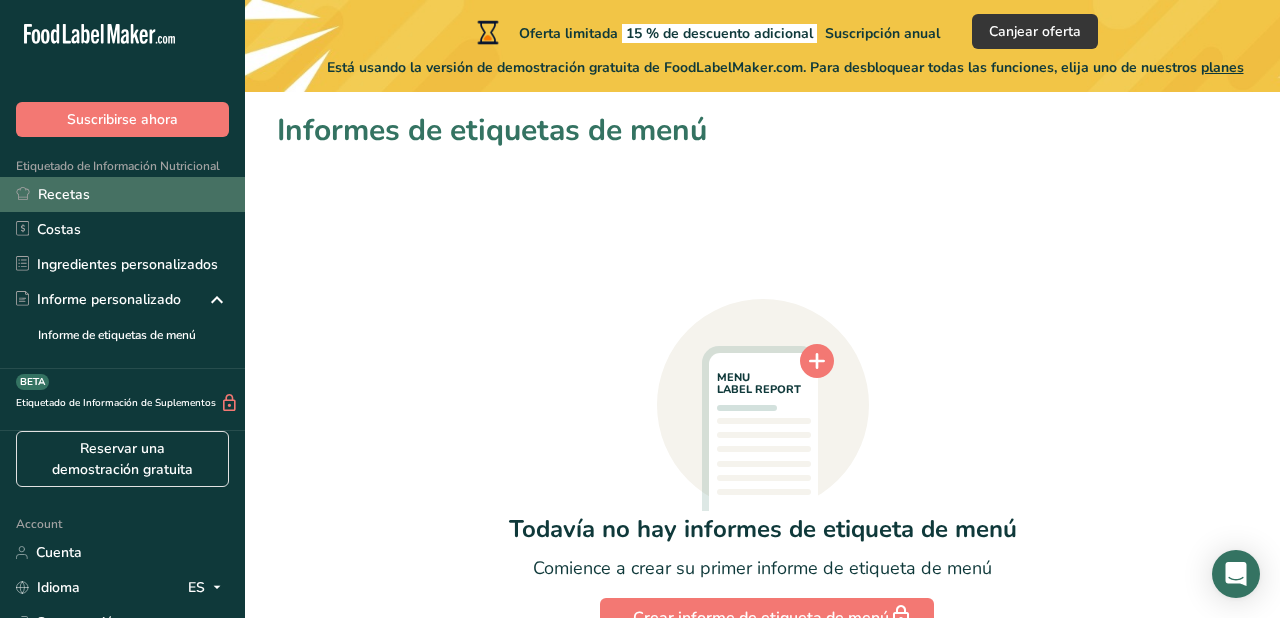 click on "Recetas" at bounding box center (122, 194) 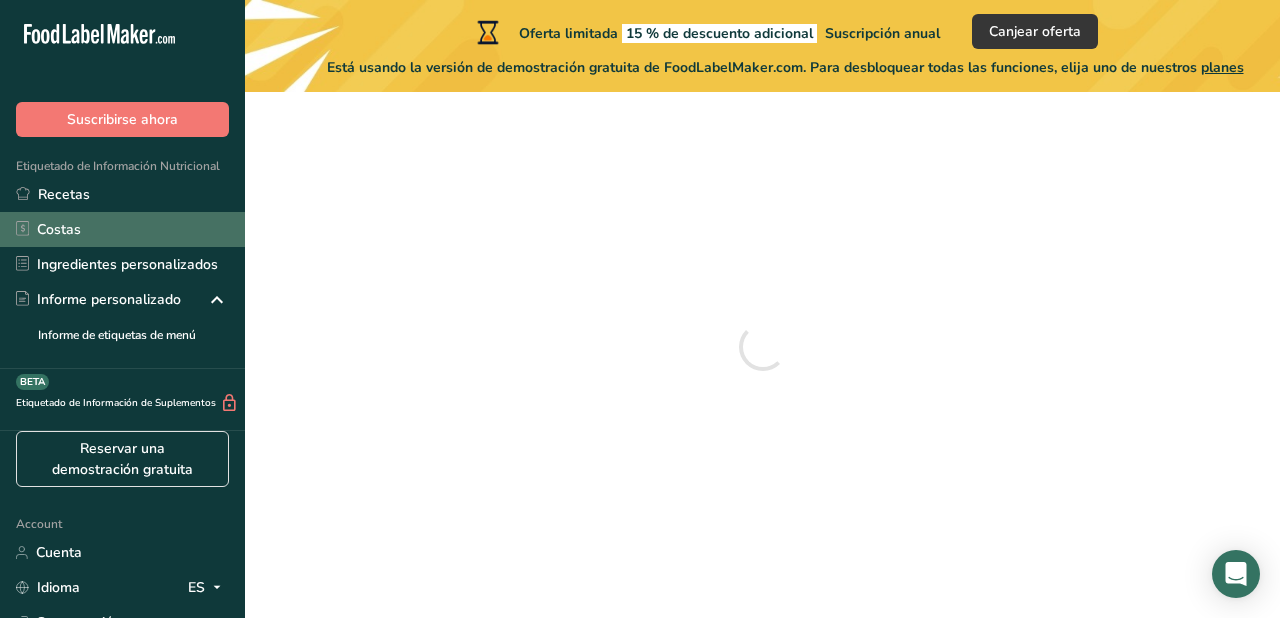 click on "Costas" at bounding box center (122, 229) 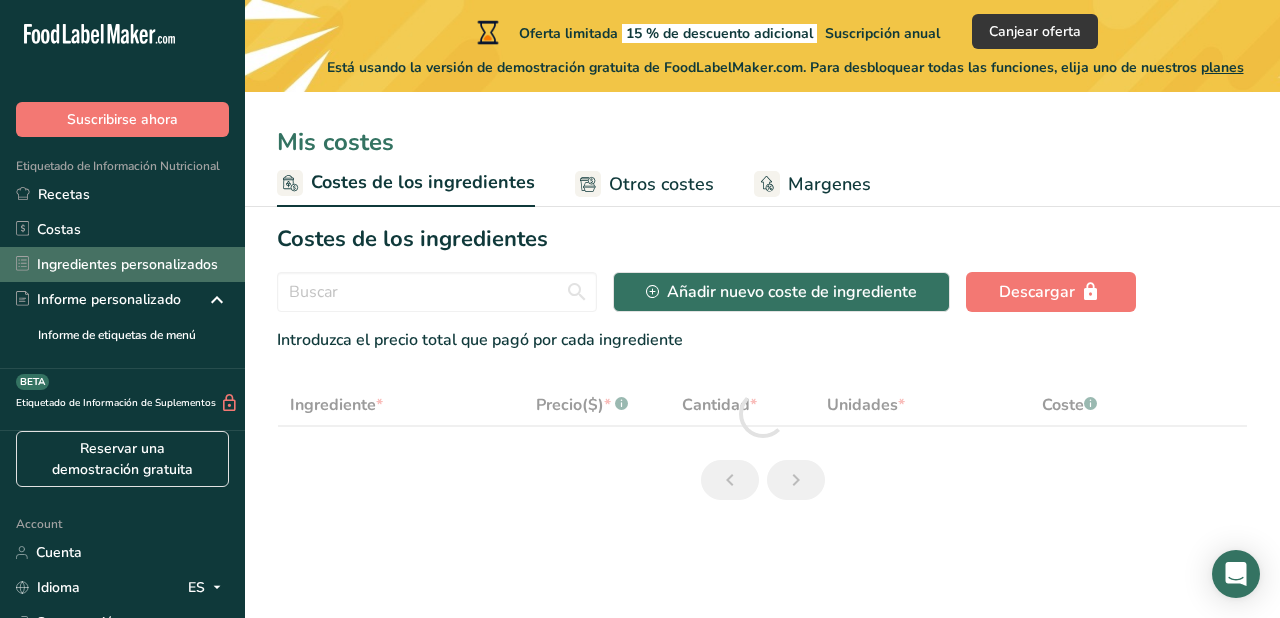 select on "1" 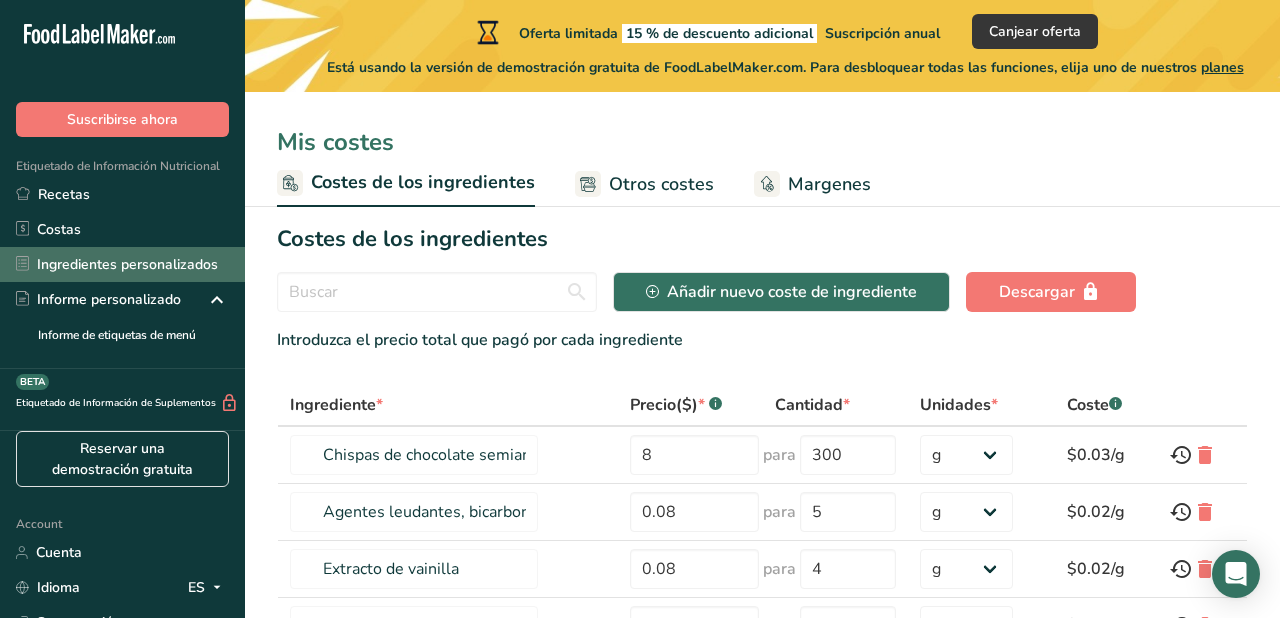 click on "Ingredientes personalizados" at bounding box center (122, 264) 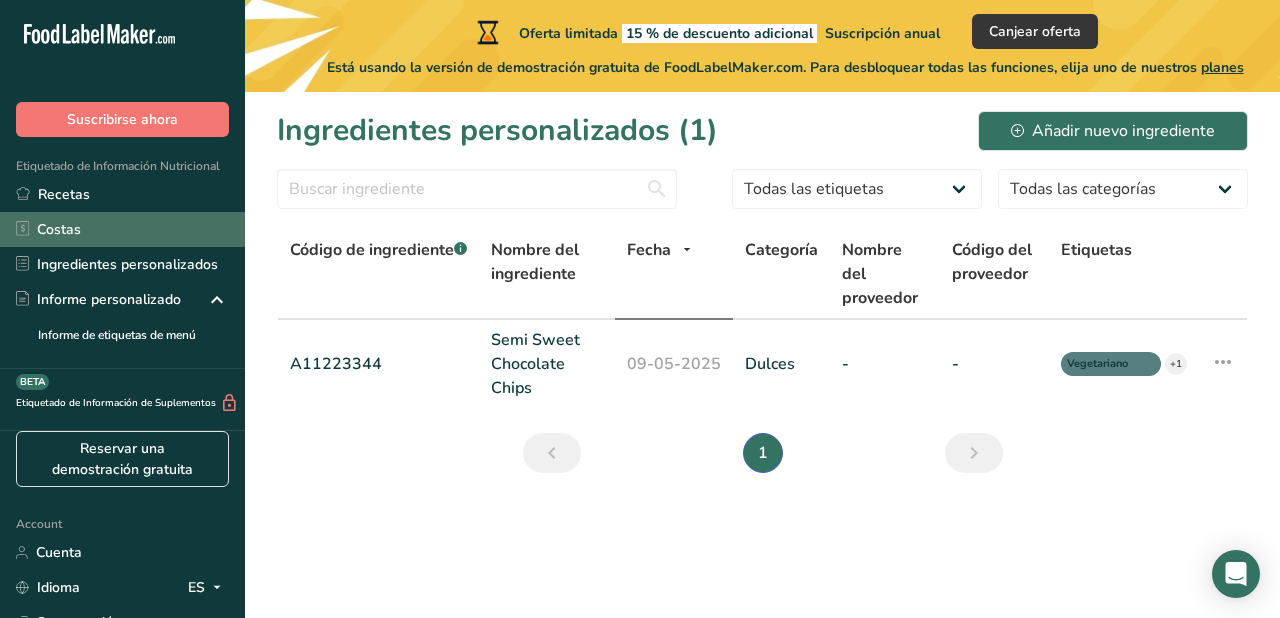 click on "Costas" at bounding box center (122, 229) 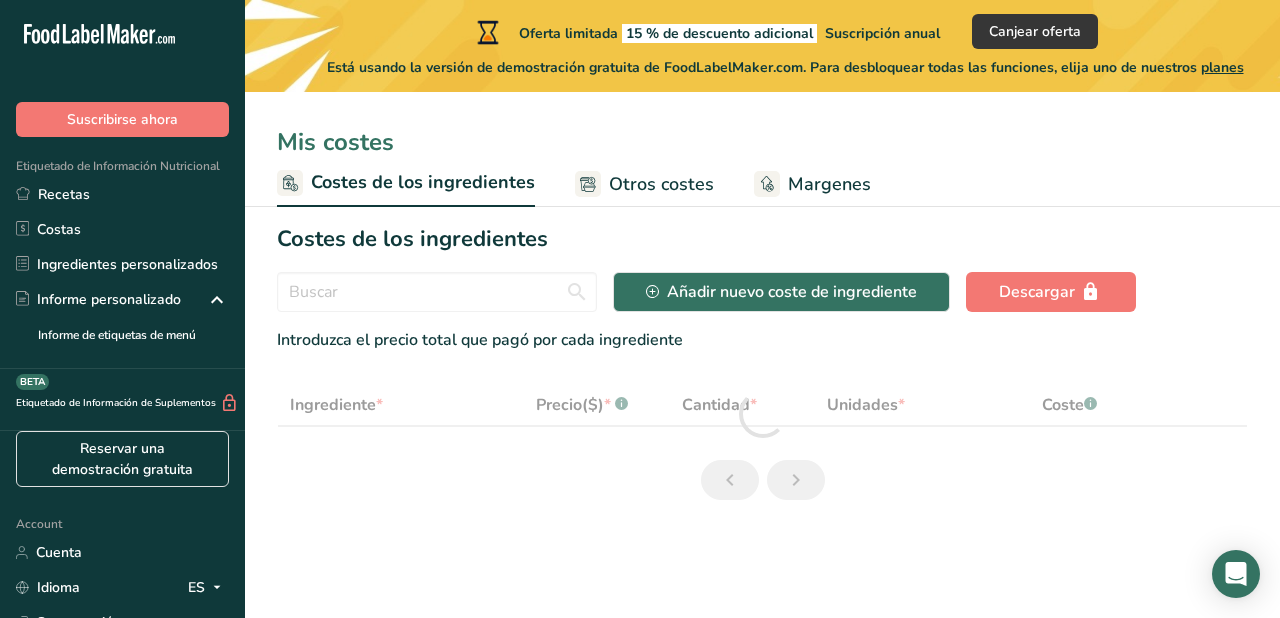 select on "1" 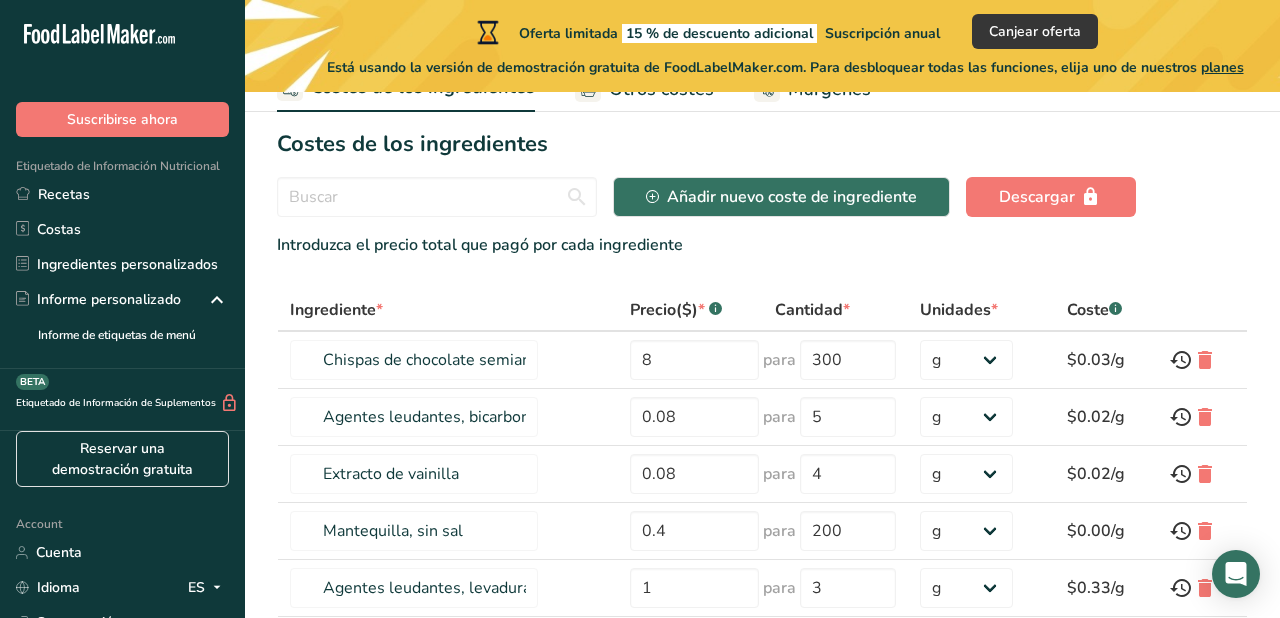 scroll, scrollTop: 0, scrollLeft: 0, axis: both 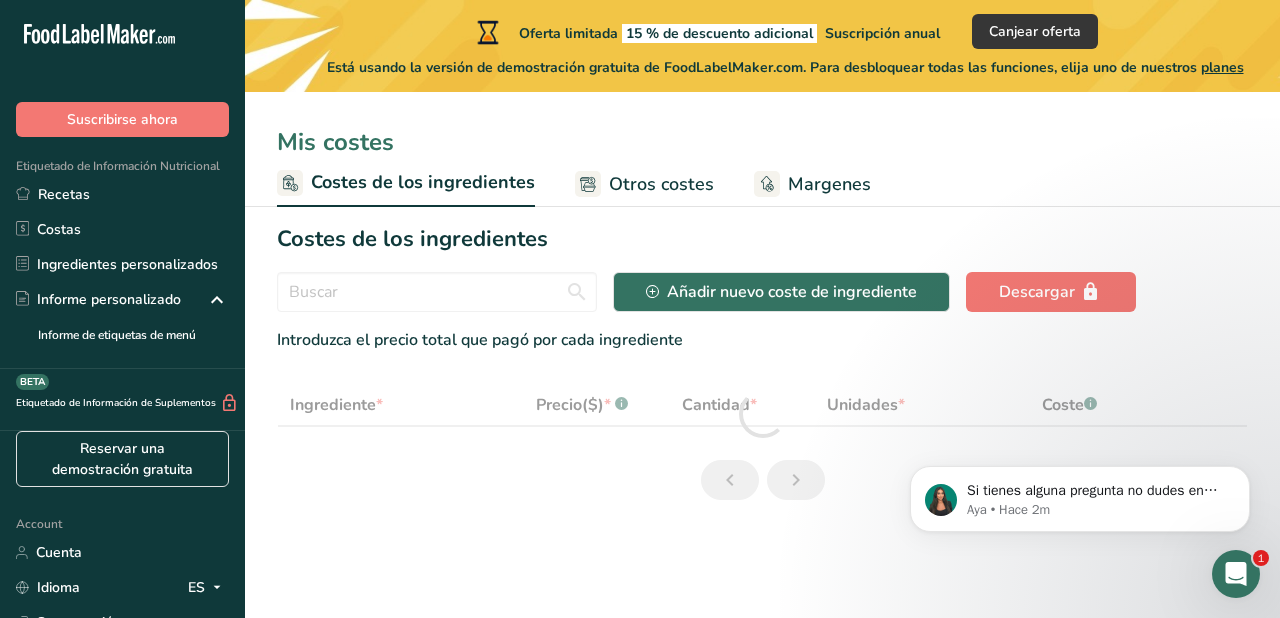 select on "1" 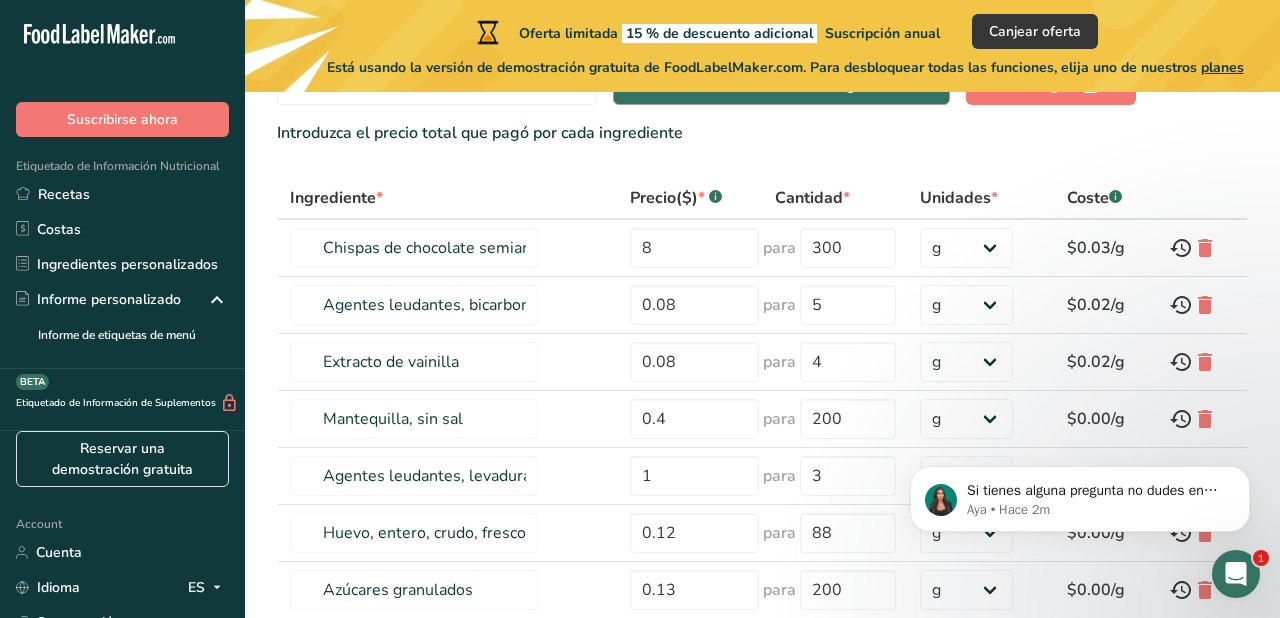 scroll, scrollTop: 0, scrollLeft: 0, axis: both 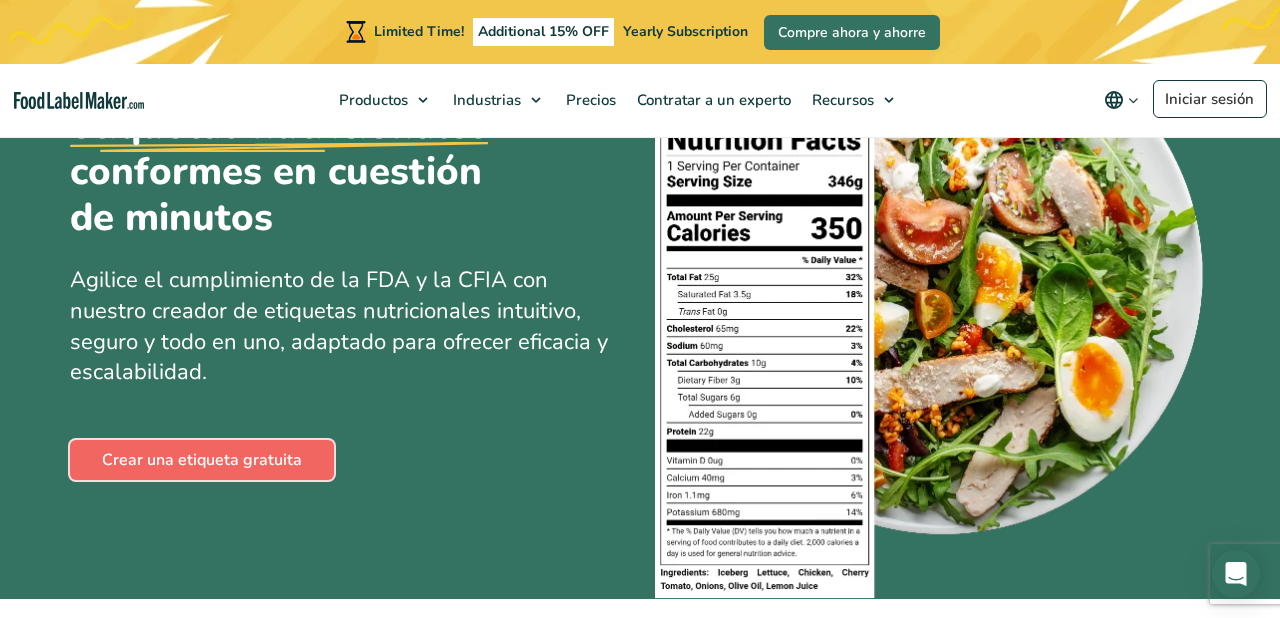 click on "Crear una etiqueta gratuita" at bounding box center [202, 460] 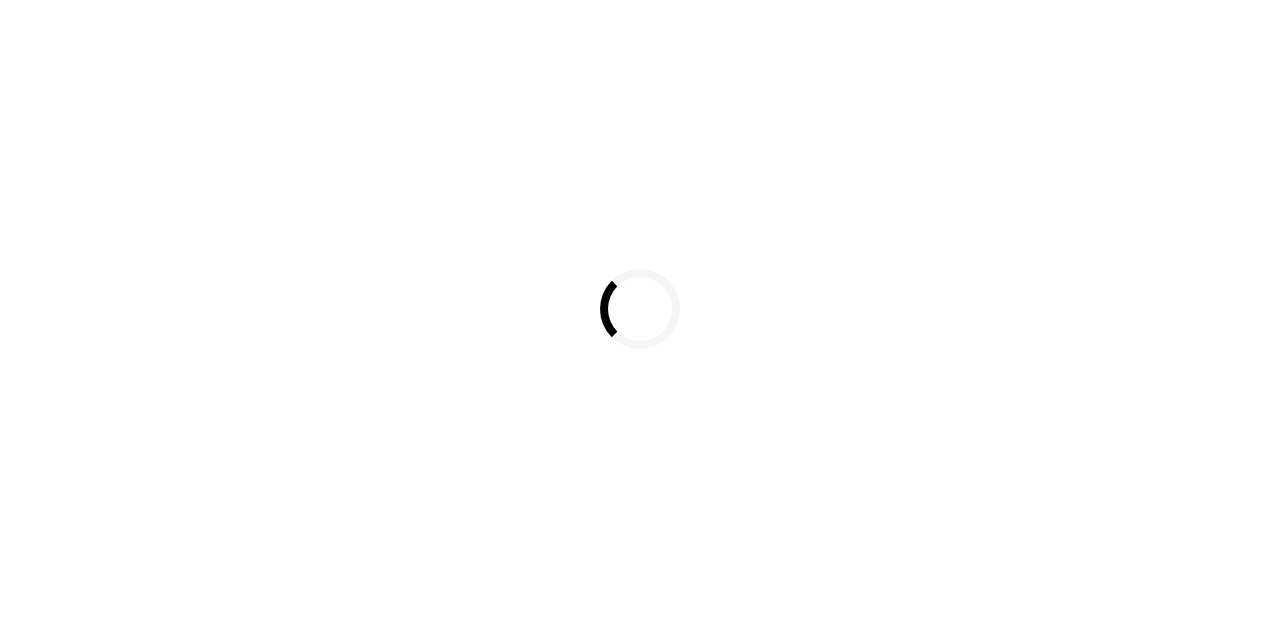 scroll, scrollTop: 0, scrollLeft: 0, axis: both 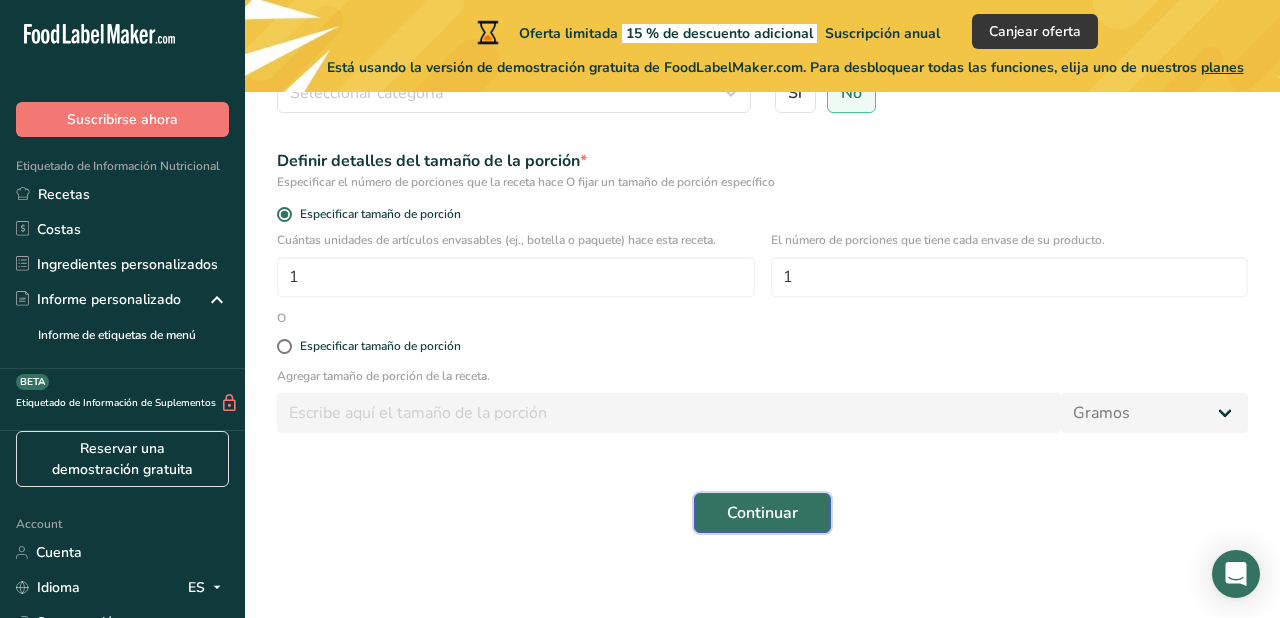 click on "Continuar" at bounding box center [762, 513] 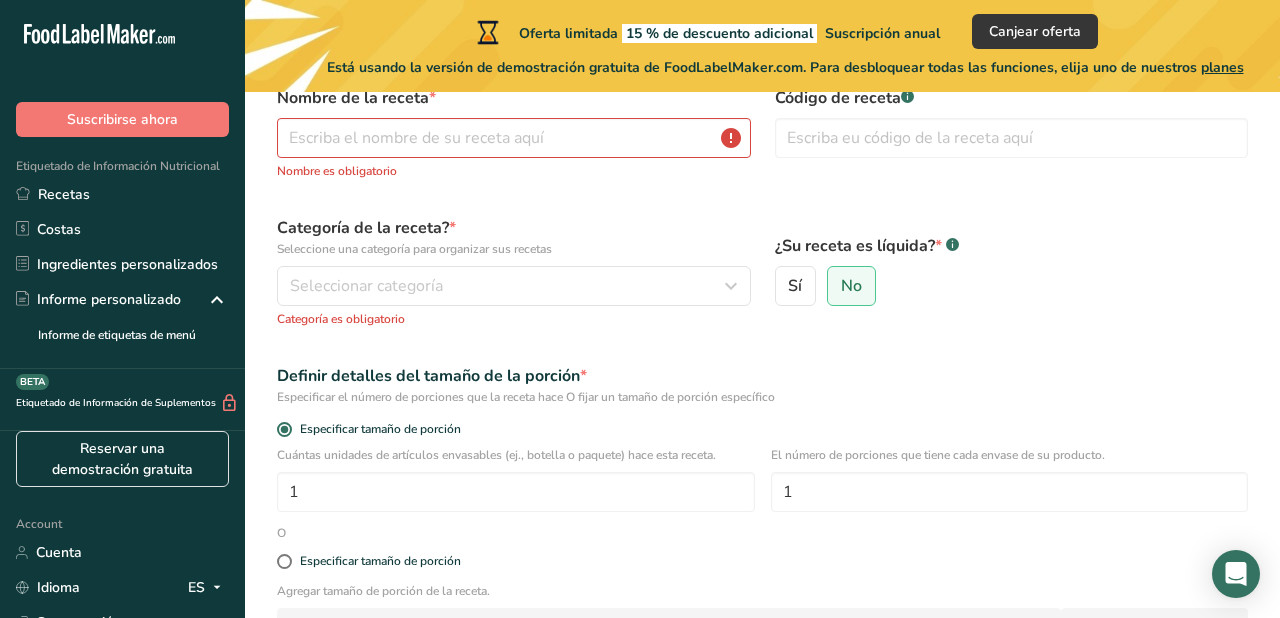 scroll, scrollTop: 0, scrollLeft: 0, axis: both 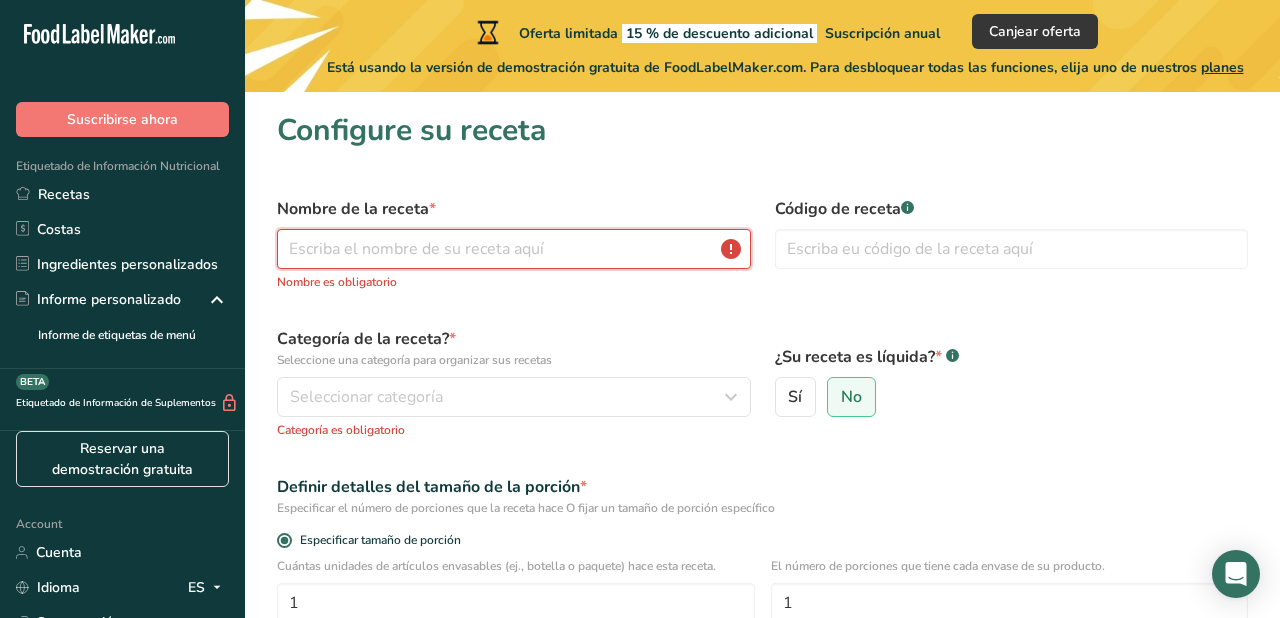 click at bounding box center [514, 249] 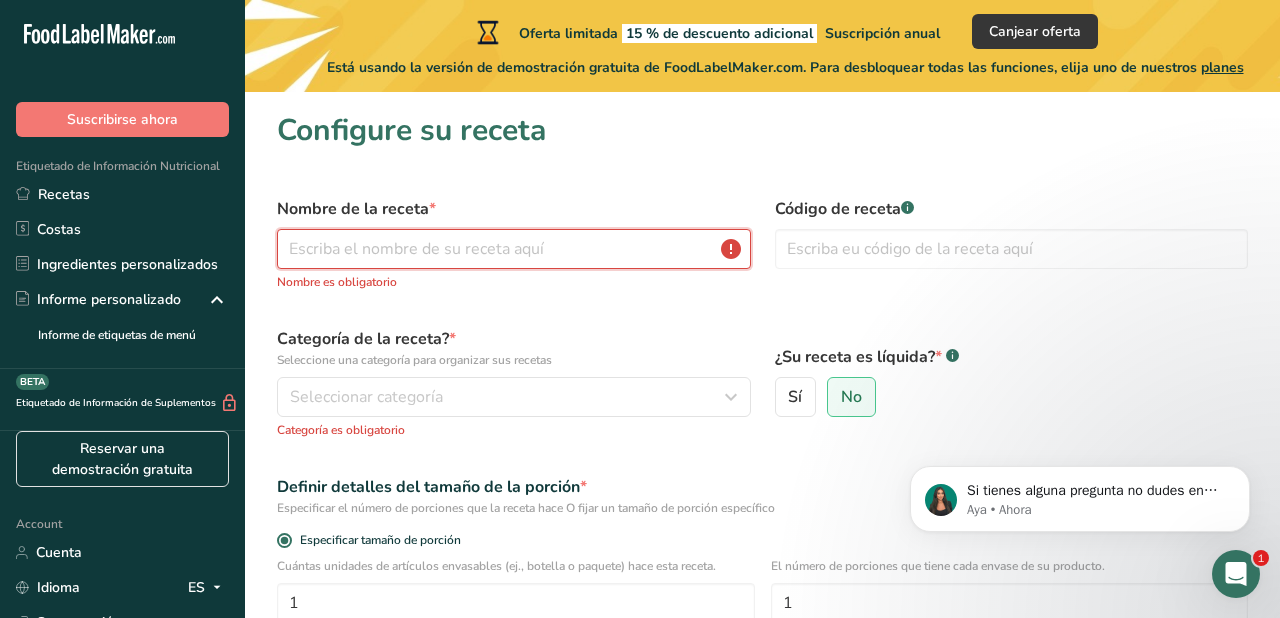 scroll, scrollTop: 0, scrollLeft: 0, axis: both 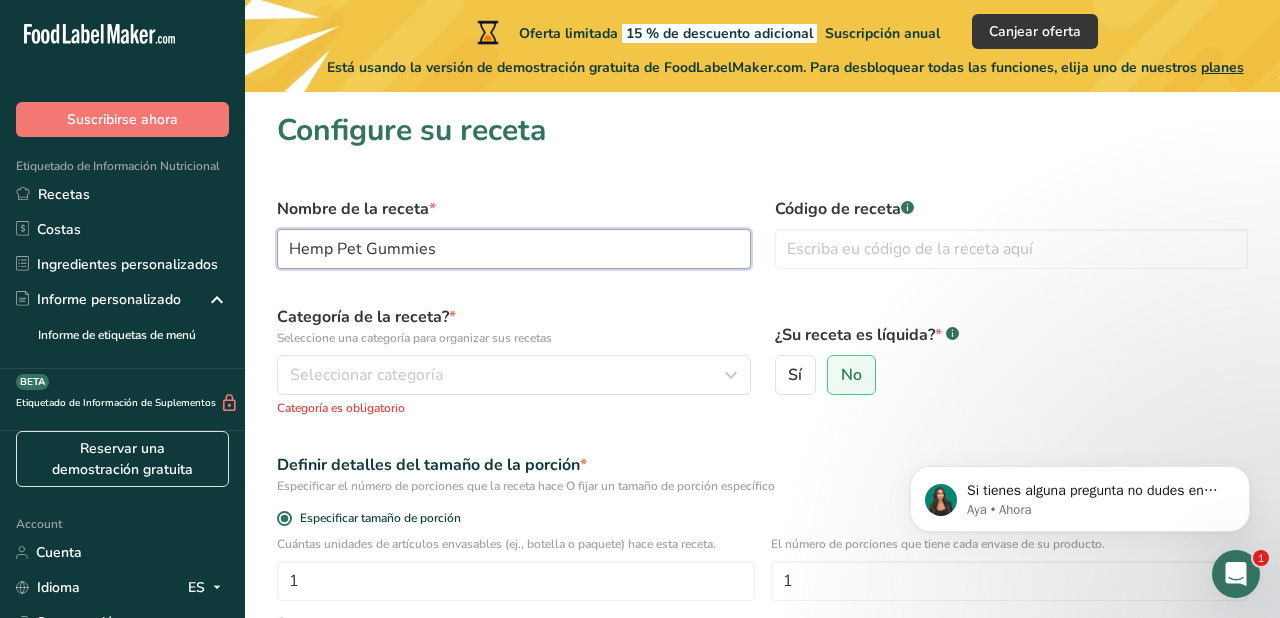 click on "Hemp Pet Gummies" at bounding box center [514, 249] 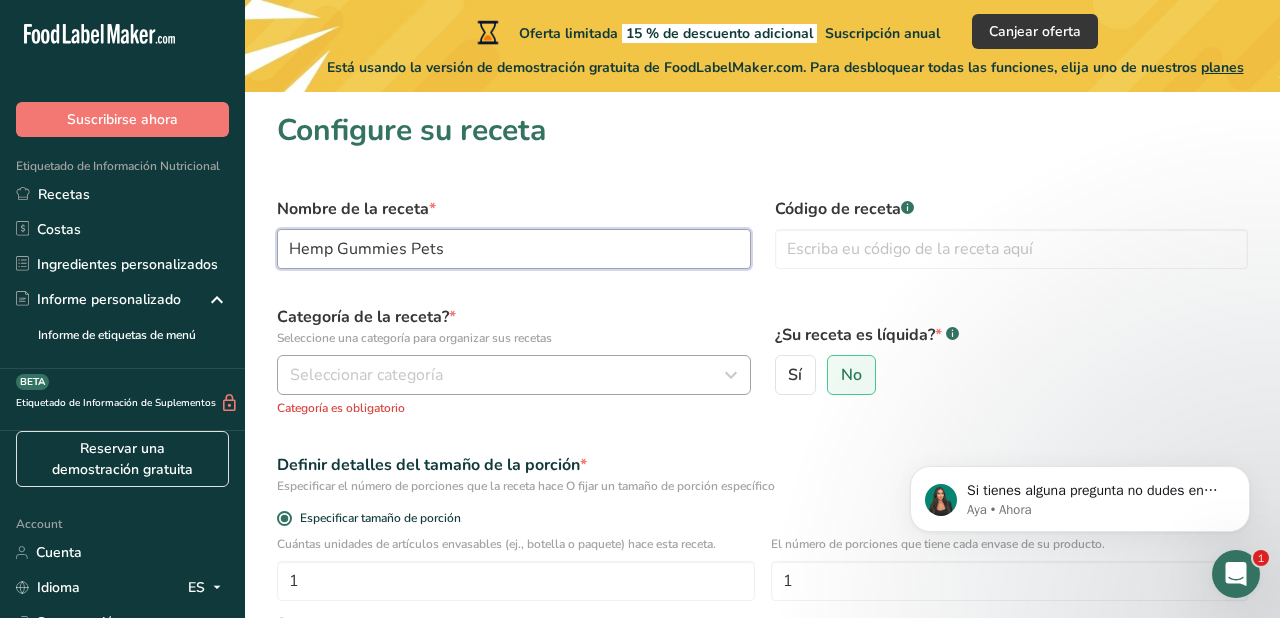 type on "Hemp Gummies Pets" 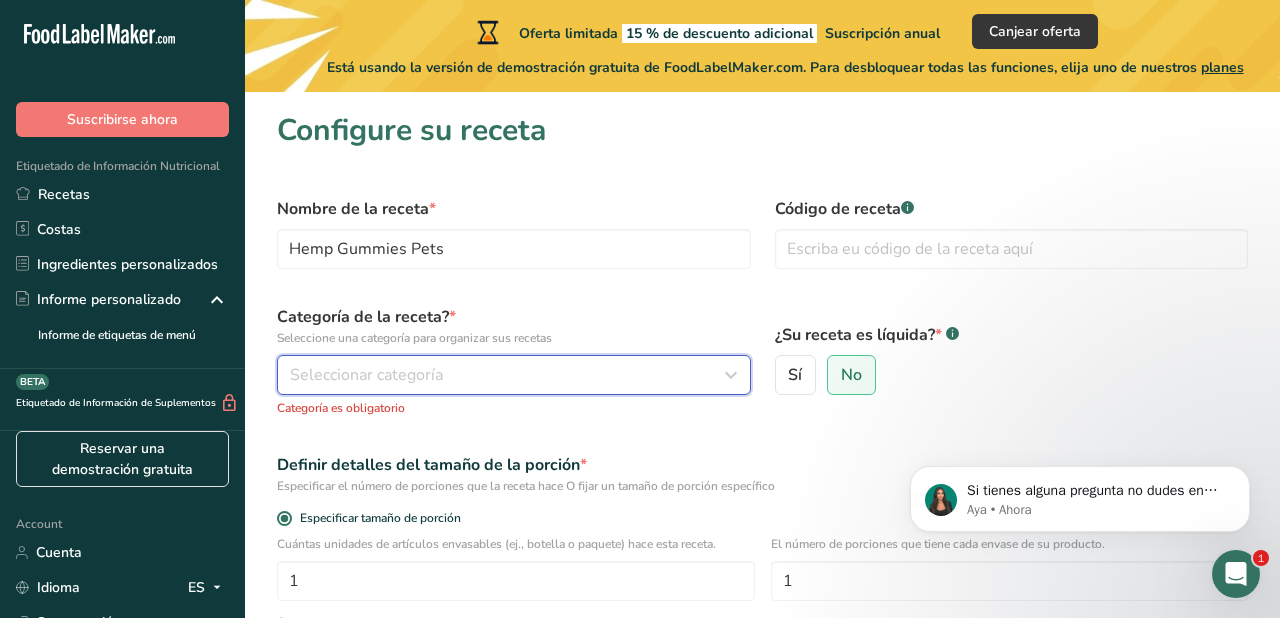 click on "Seleccionar categoría" at bounding box center [366, 375] 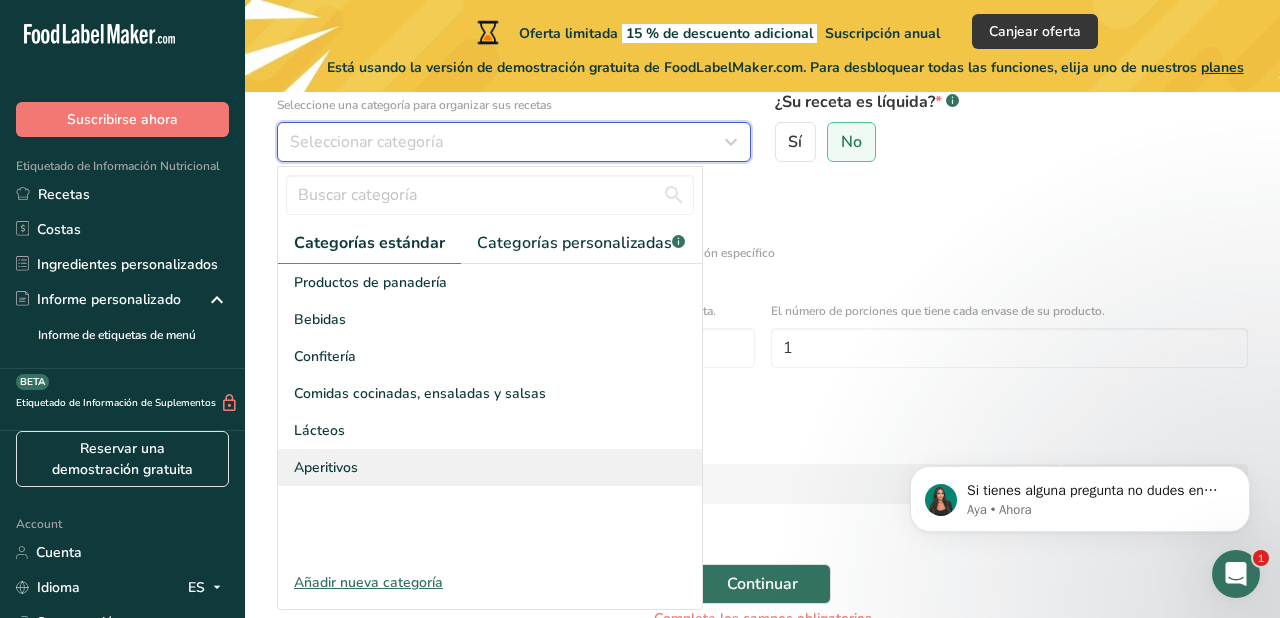 scroll, scrollTop: 219, scrollLeft: 0, axis: vertical 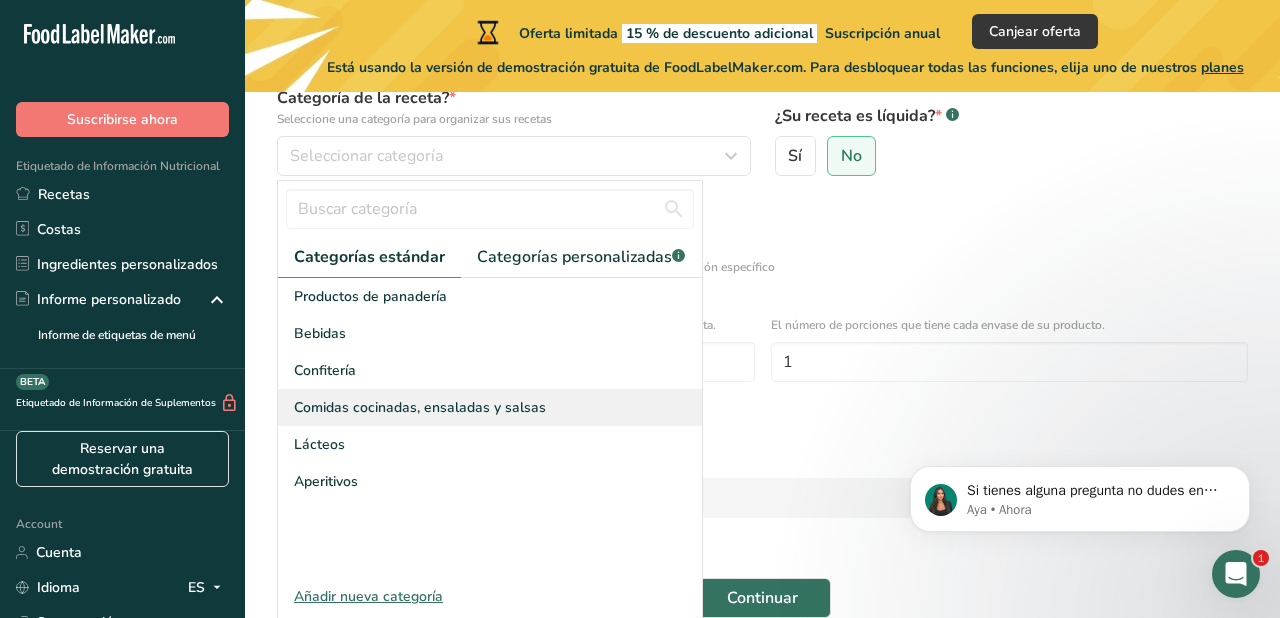 click on "Comidas cocinadas, ensaladas y salsas" at bounding box center (420, 407) 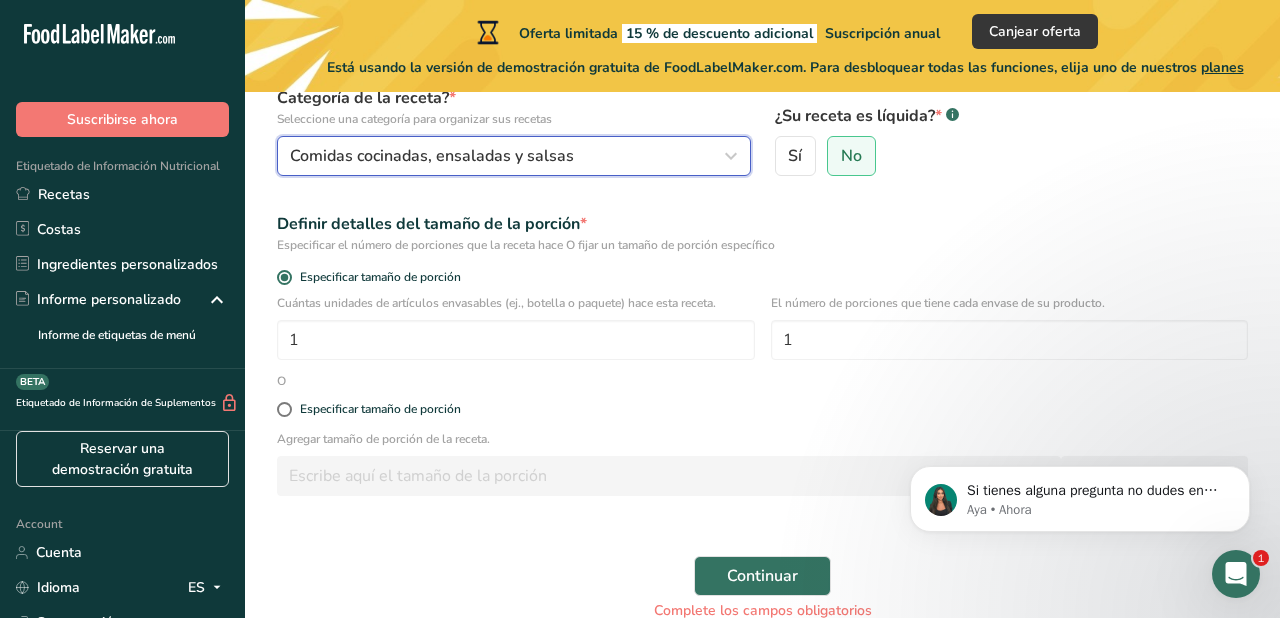 click on "Comidas cocinadas, ensaladas y salsas" at bounding box center [508, 156] 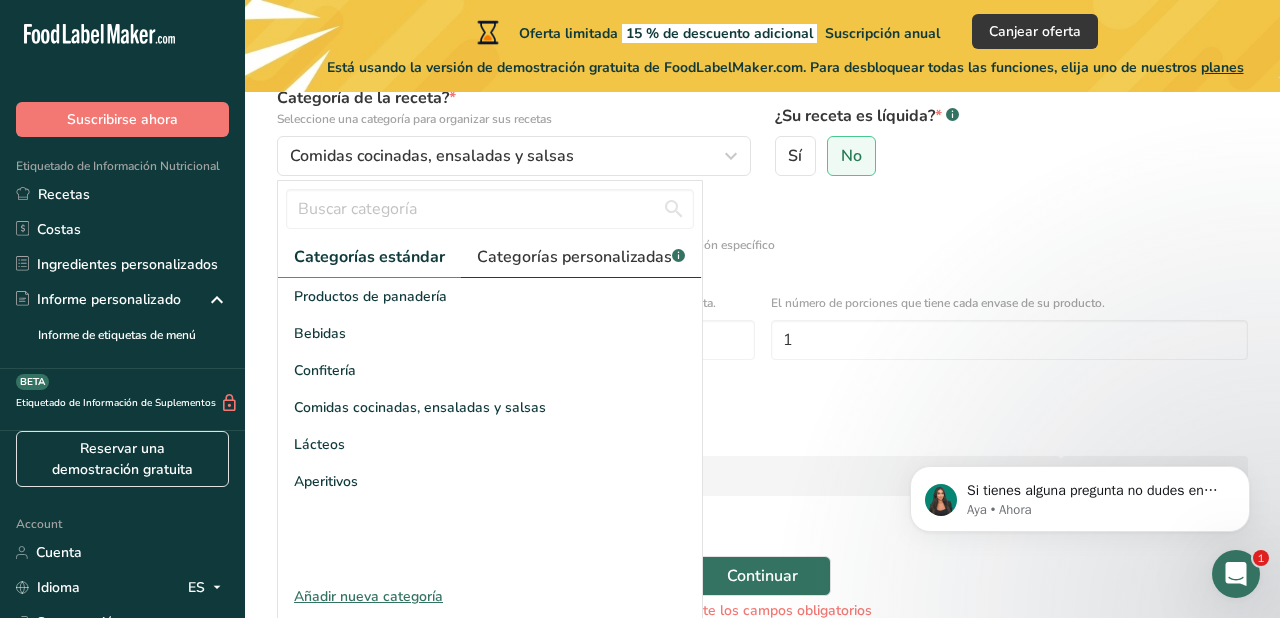click on "Categorías personalizadas
.a-a{fill:#347362;}.b-a{fill:#fff;}" at bounding box center [581, 257] 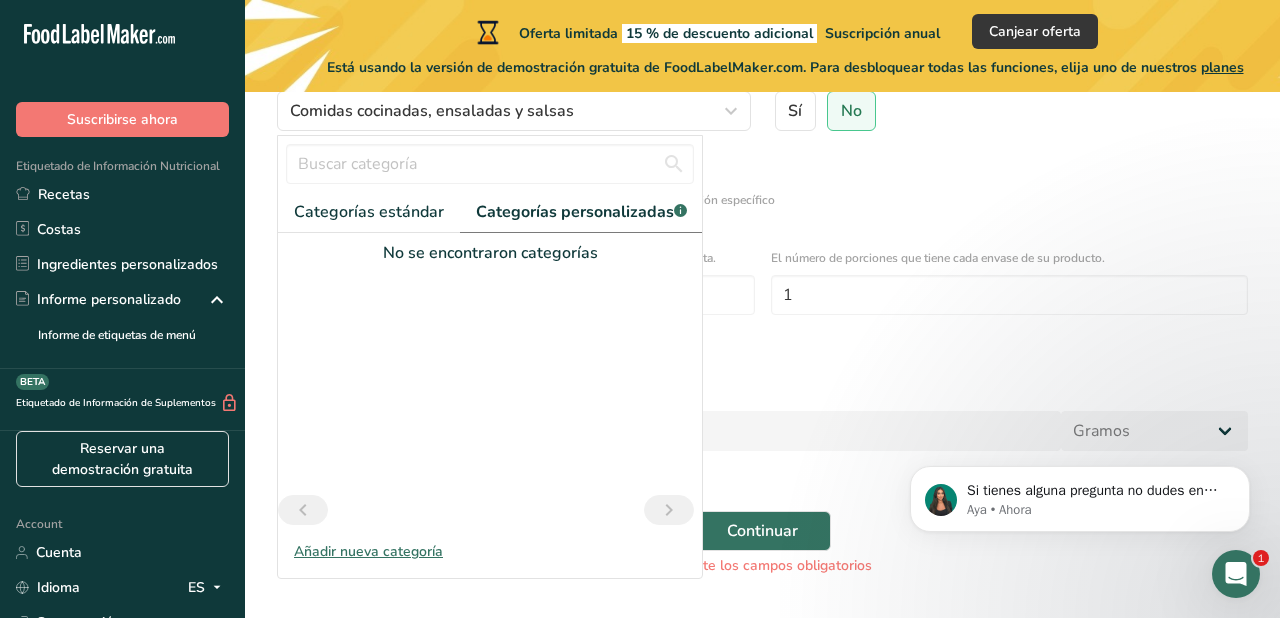 scroll, scrollTop: 197, scrollLeft: 0, axis: vertical 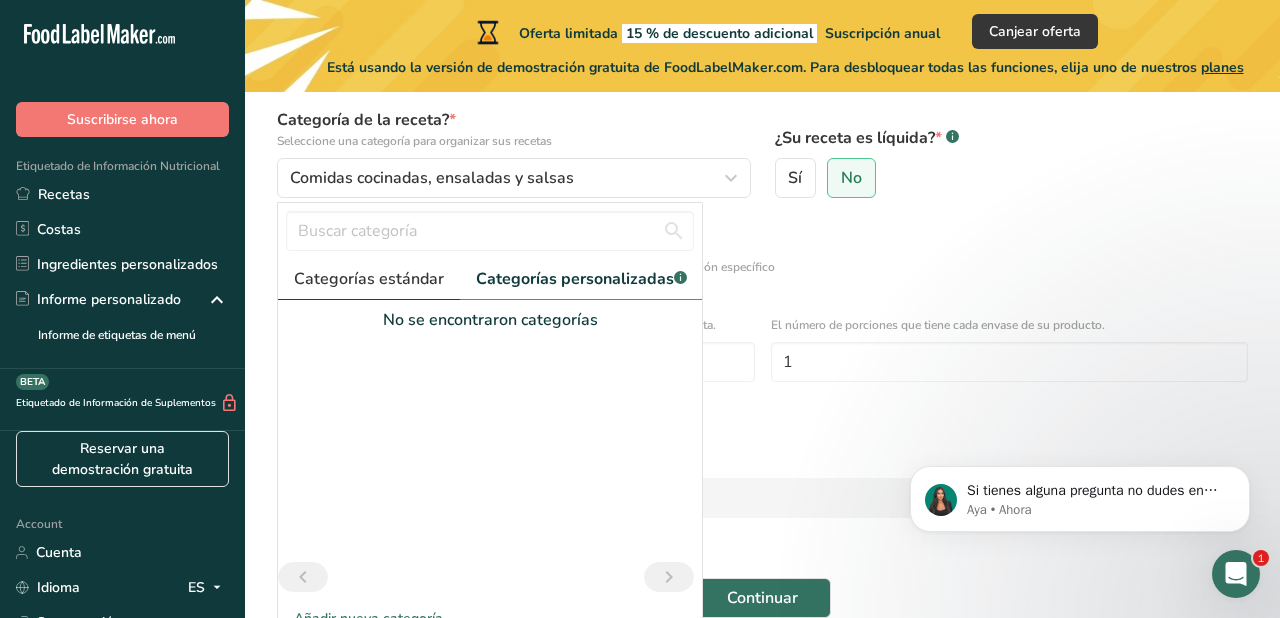 click on "Categorías estándar" at bounding box center [369, 279] 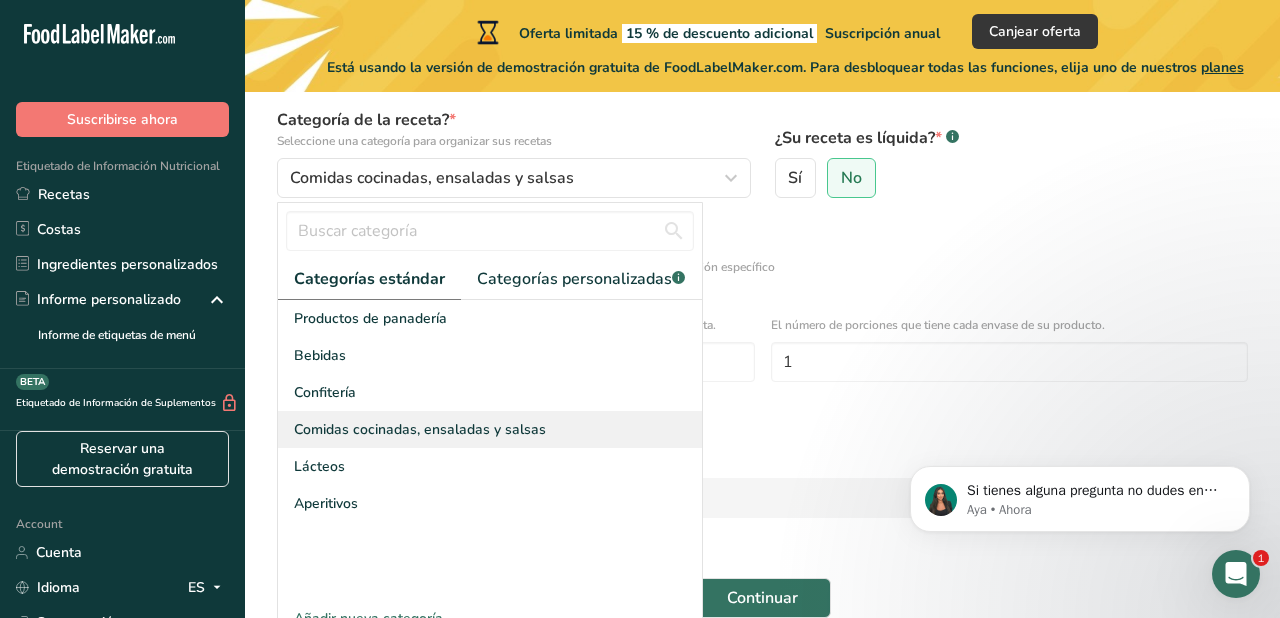 click on "Comidas cocinadas, ensaladas y salsas" at bounding box center (420, 429) 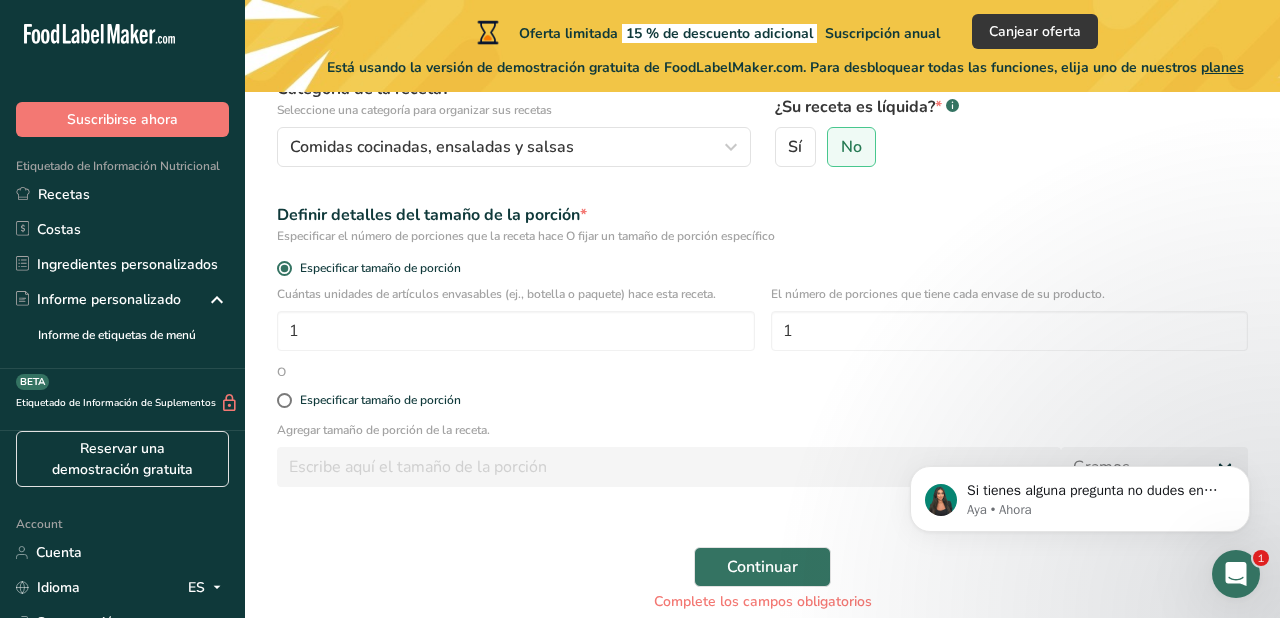 scroll, scrollTop: 230, scrollLeft: 0, axis: vertical 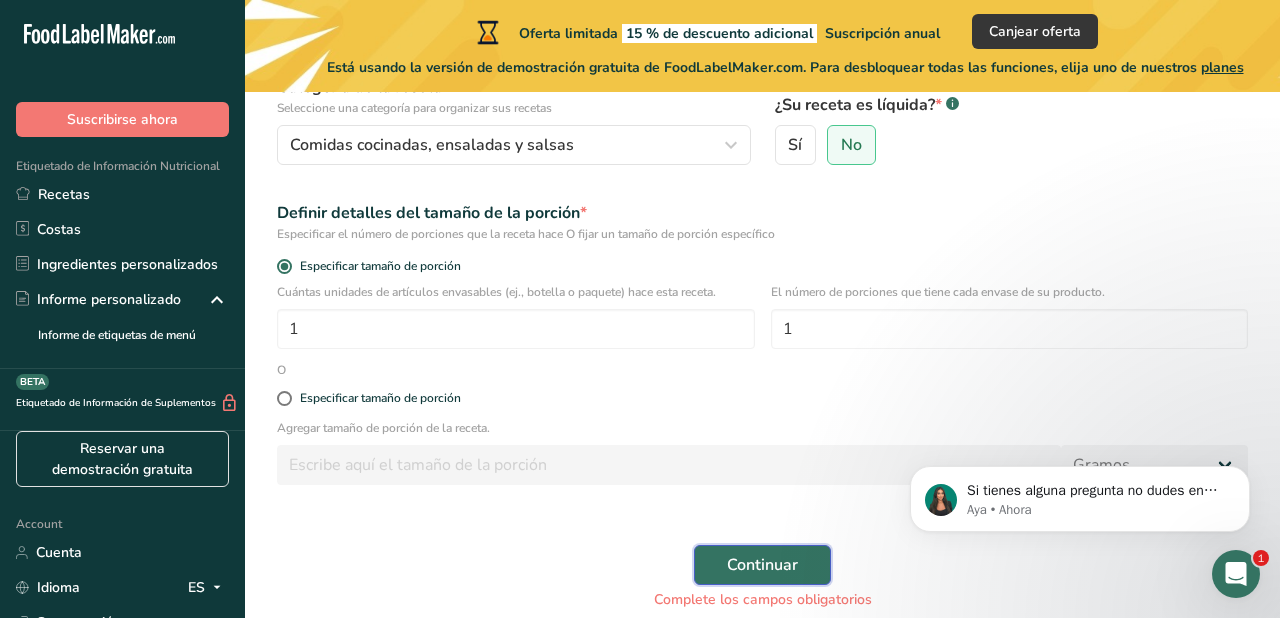 click on "Continuar" at bounding box center (762, 565) 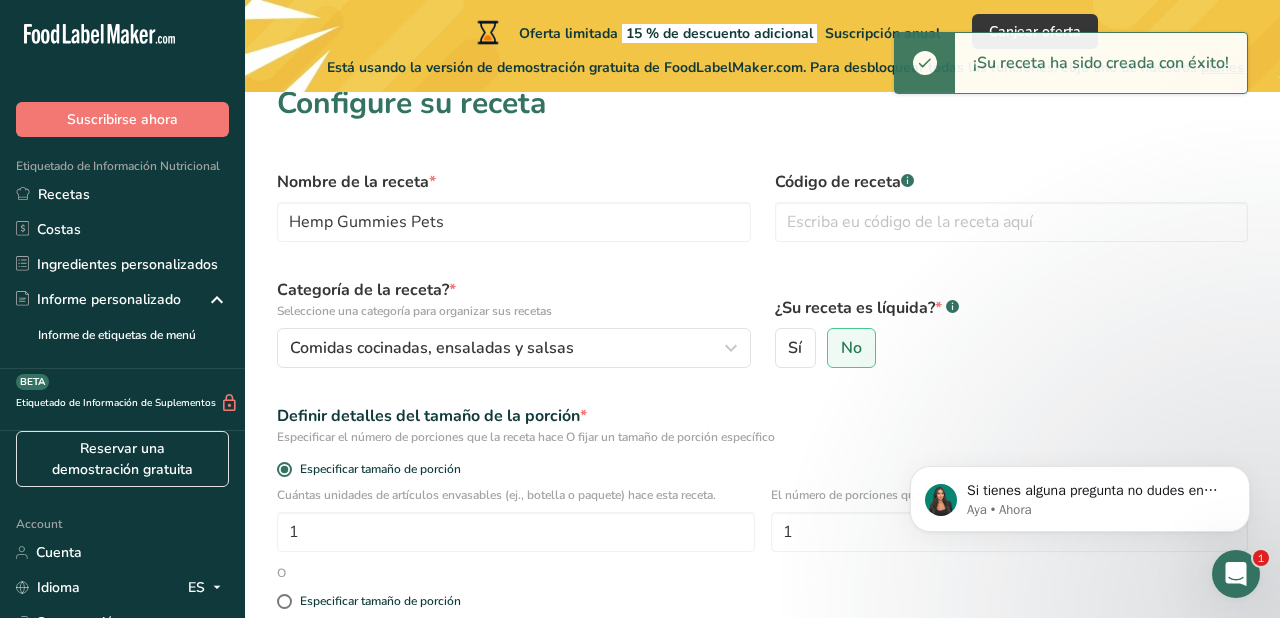 scroll, scrollTop: 0, scrollLeft: 0, axis: both 